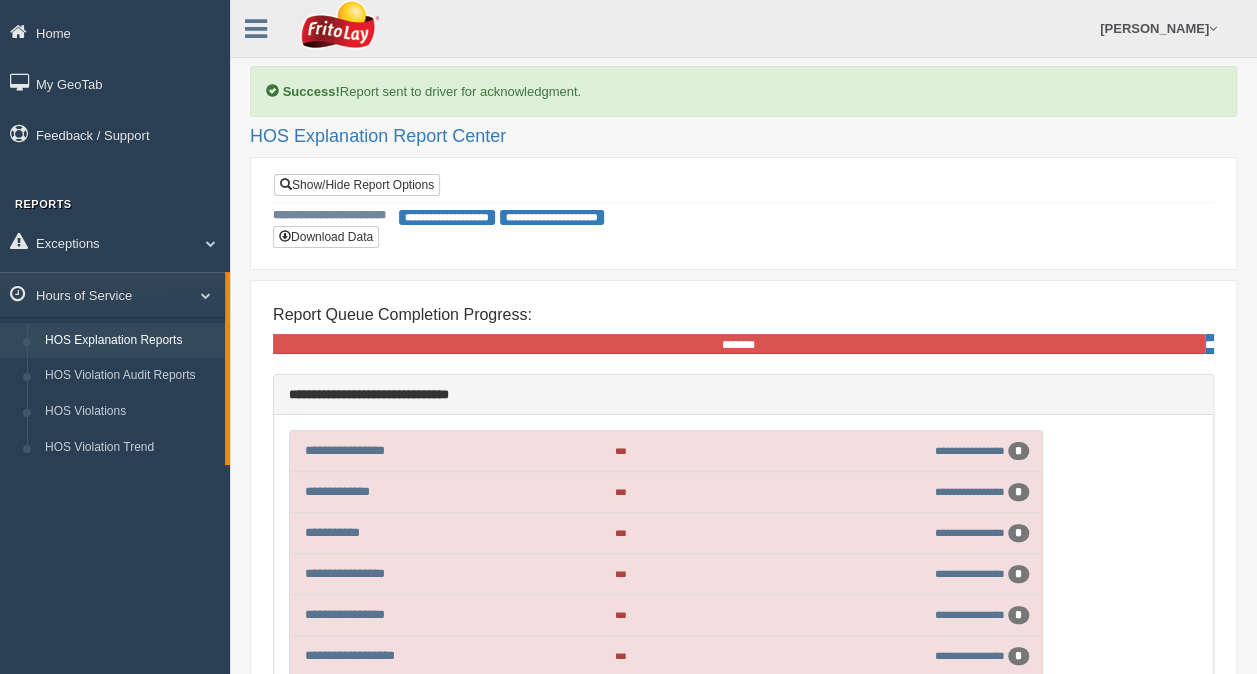 scroll, scrollTop: 0, scrollLeft: 0, axis: both 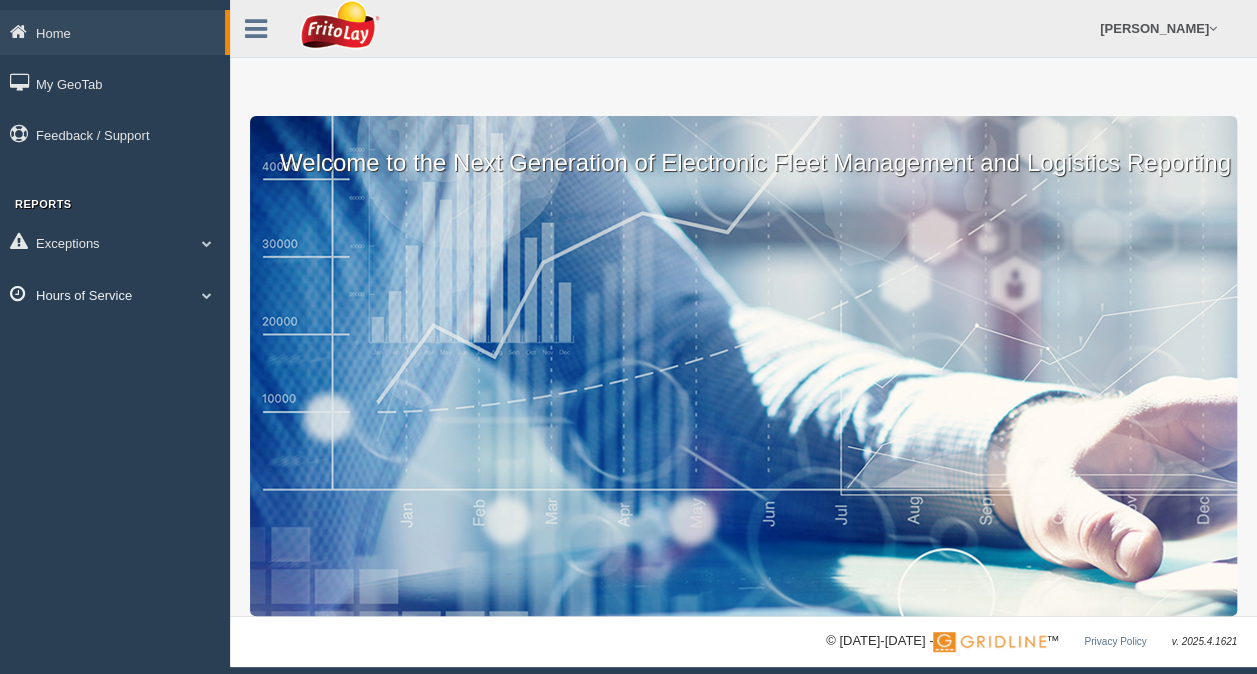 click on "Hours of Service" at bounding box center [115, 294] 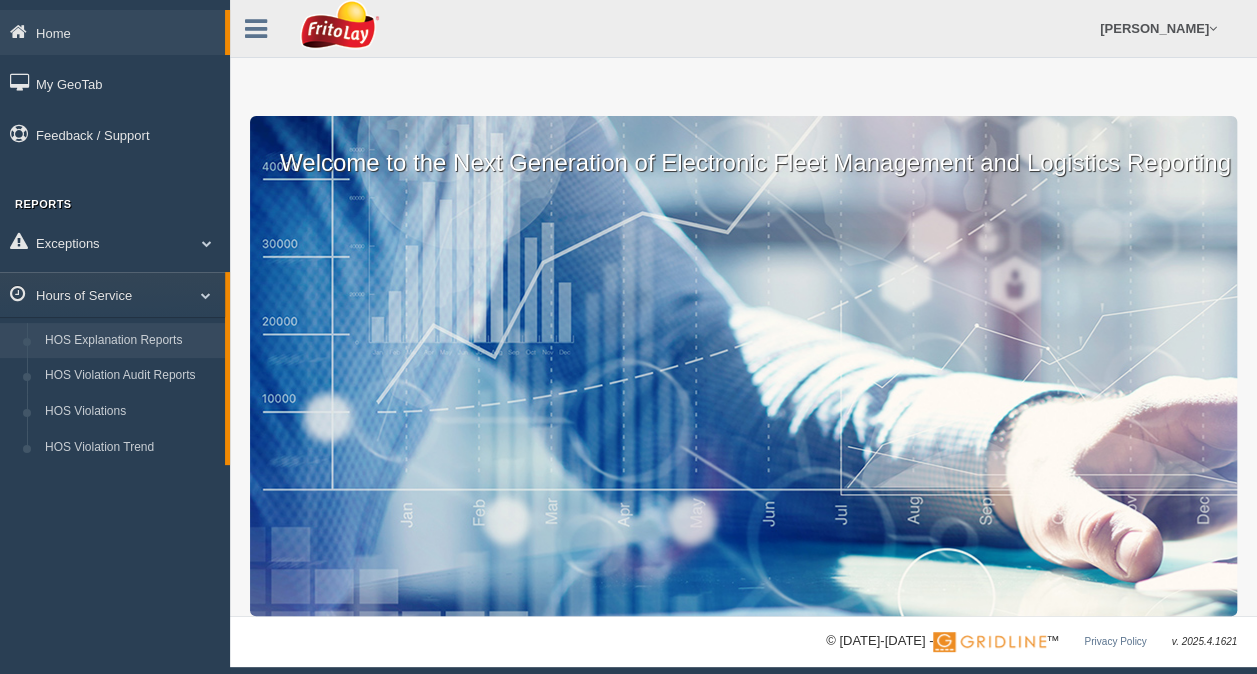 click on "HOS Explanation Reports" at bounding box center (130, 341) 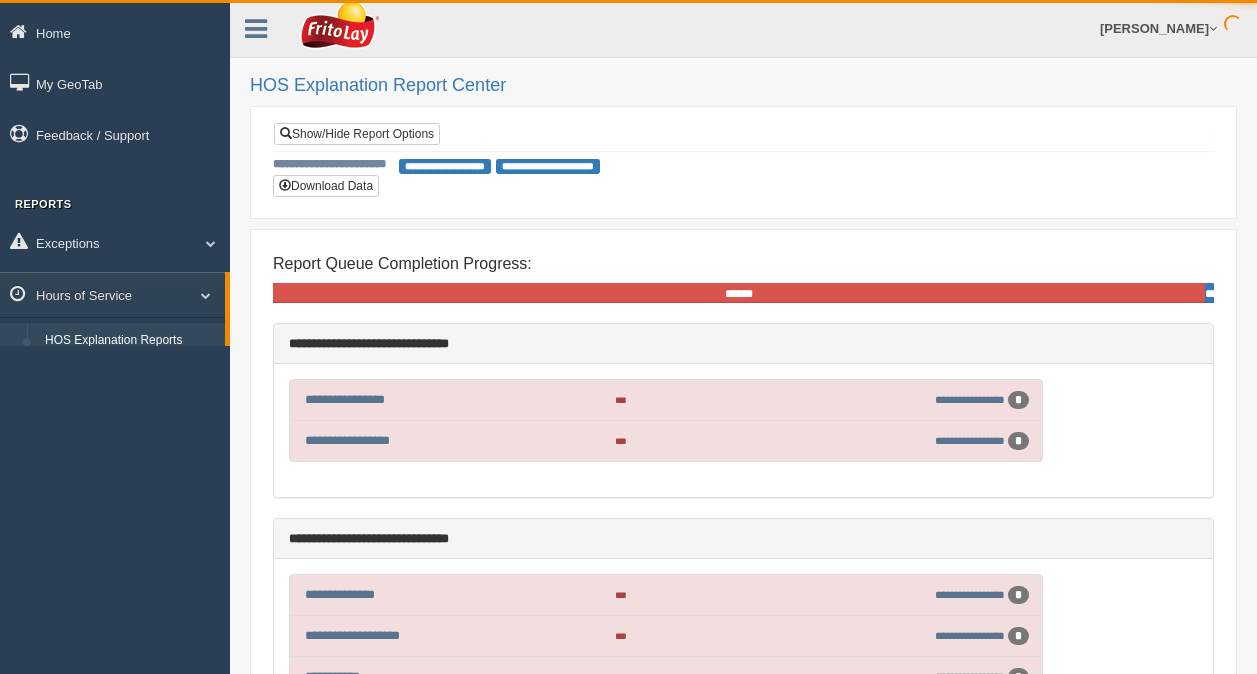 scroll, scrollTop: 0, scrollLeft: 0, axis: both 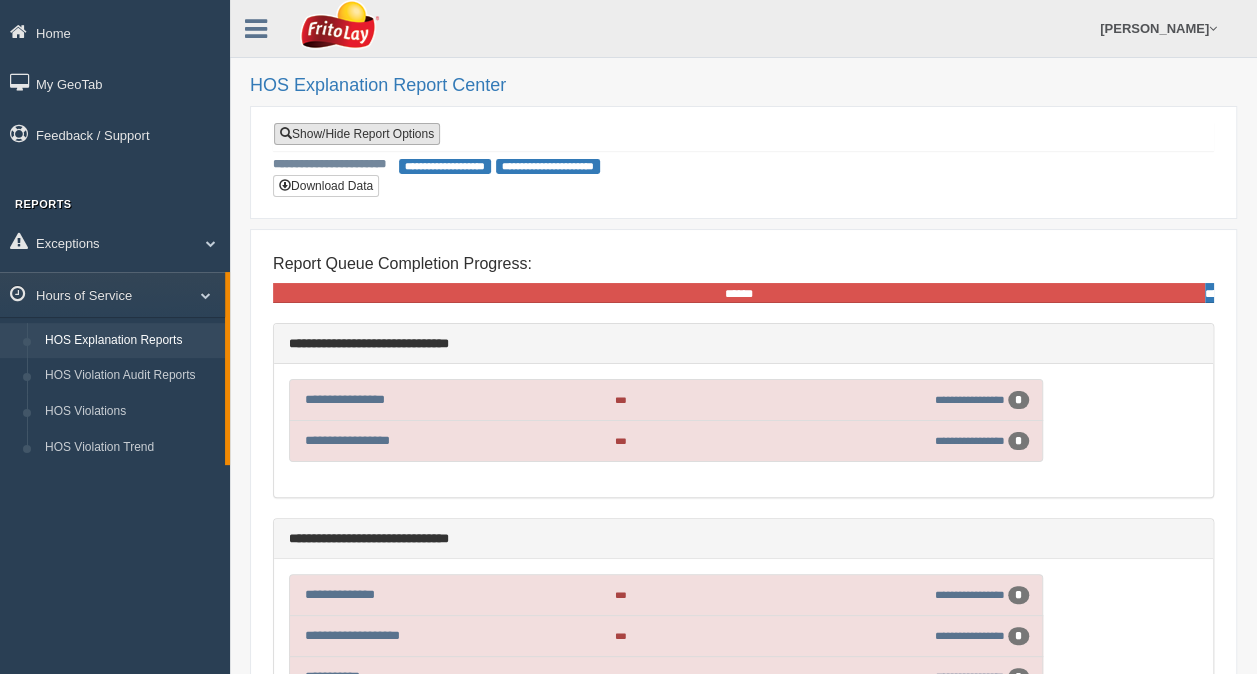 click on "Show/Hide Report Options" at bounding box center [357, 134] 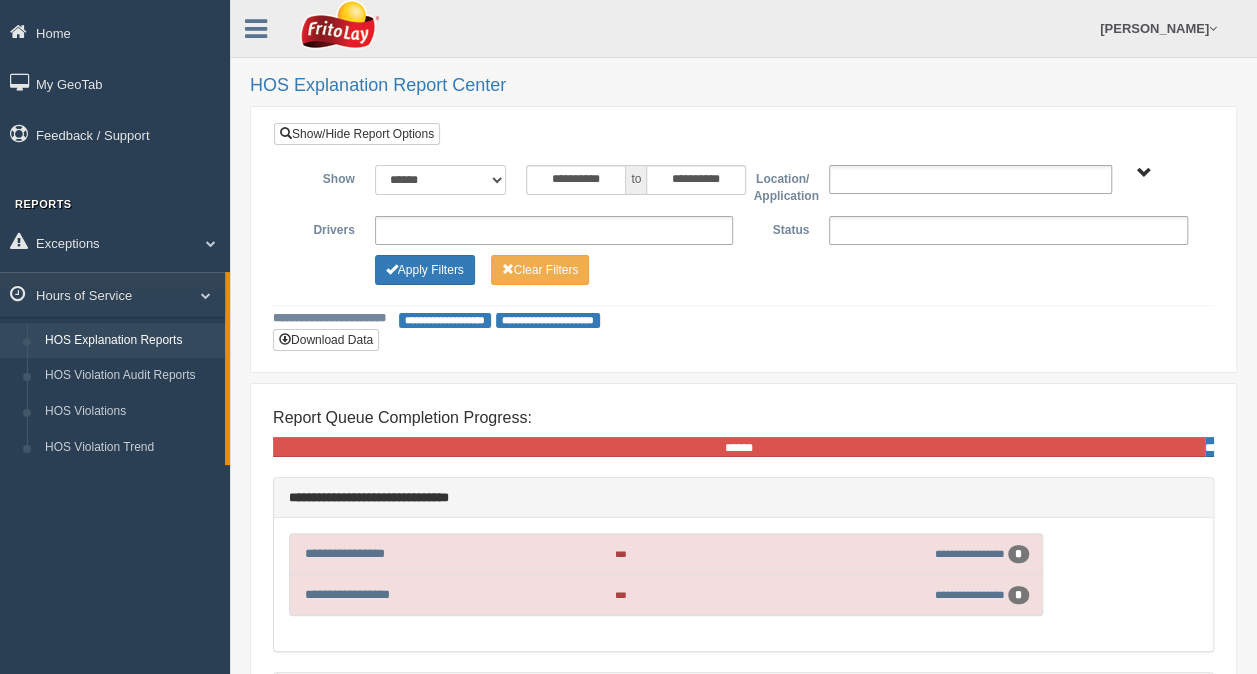 click on "**********" at bounding box center [441, 180] 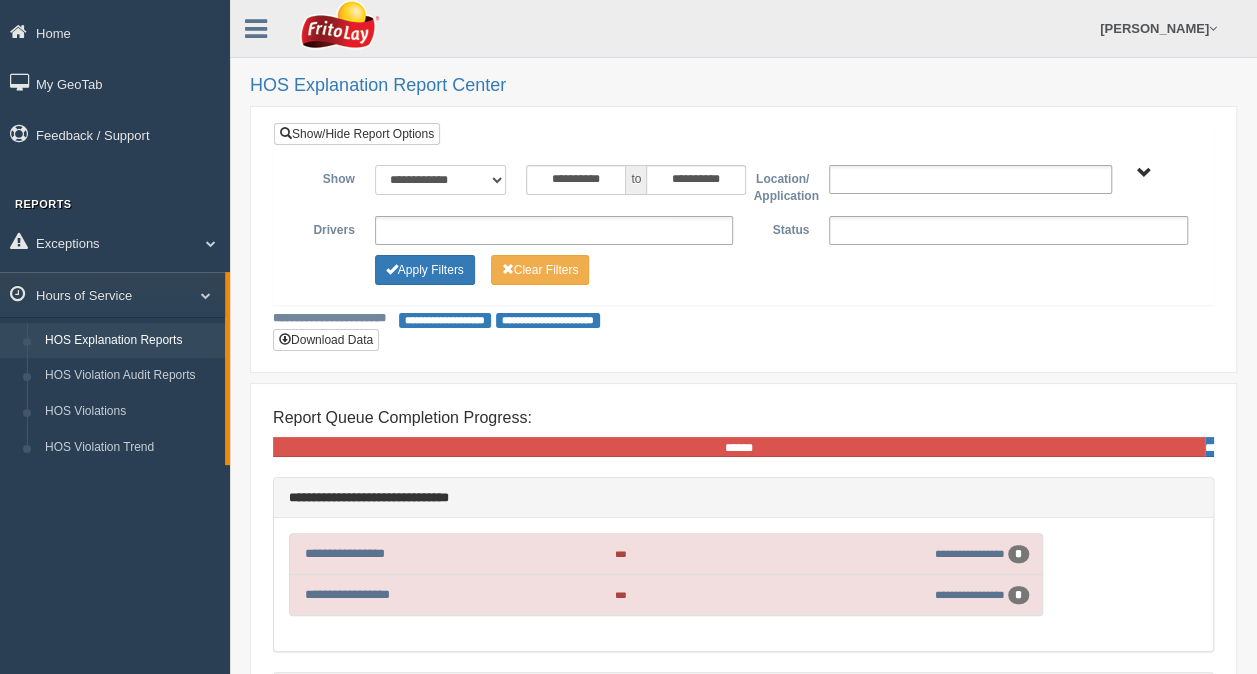 click on "**********" at bounding box center (441, 180) 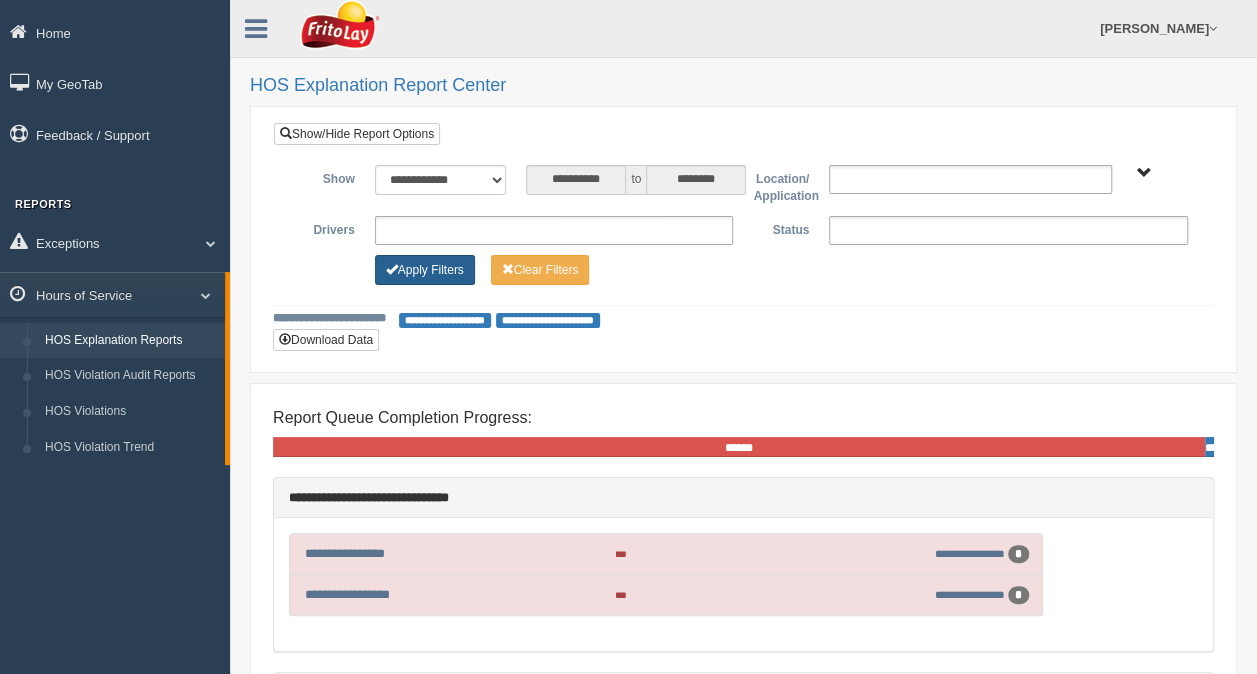 click on "Apply Filters" at bounding box center (425, 270) 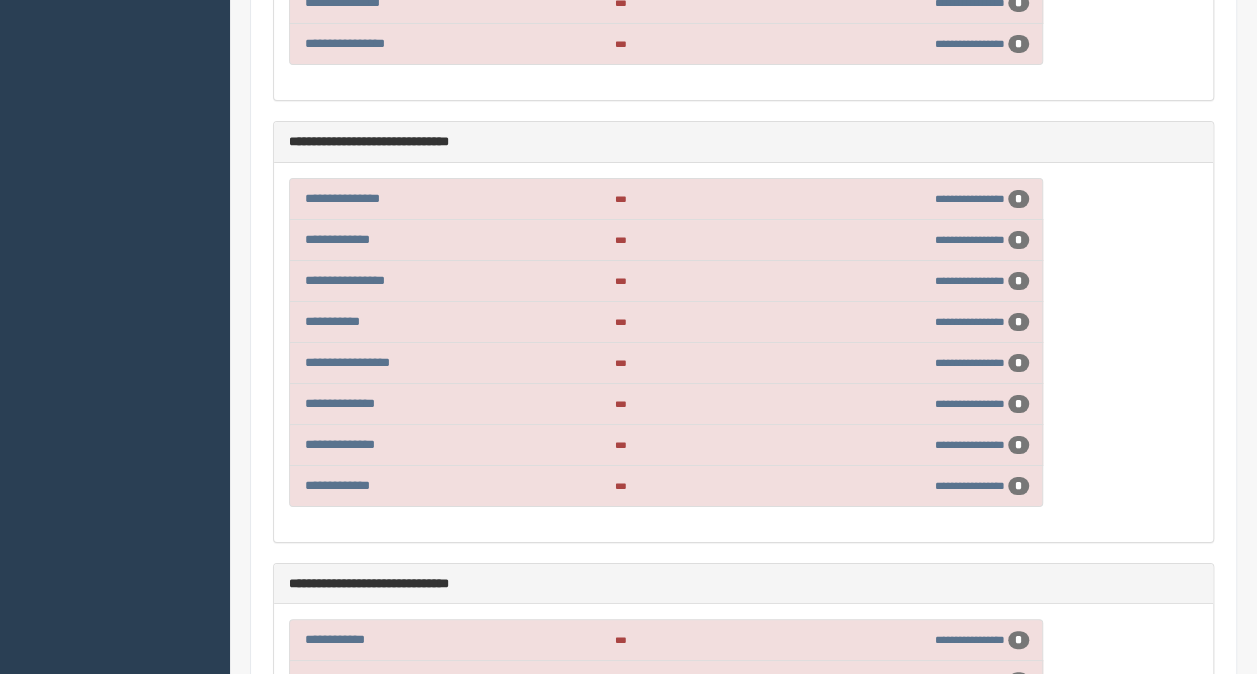 scroll, scrollTop: 7391, scrollLeft: 0, axis: vertical 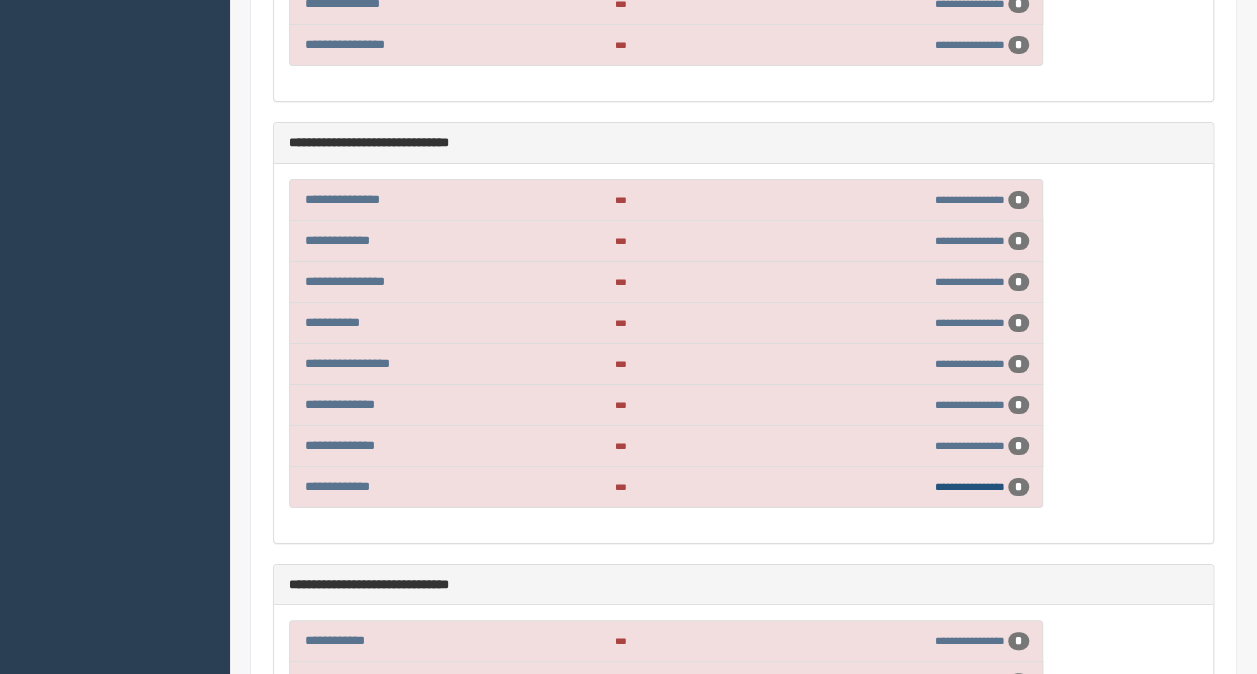 click on "**********" at bounding box center [970, 486] 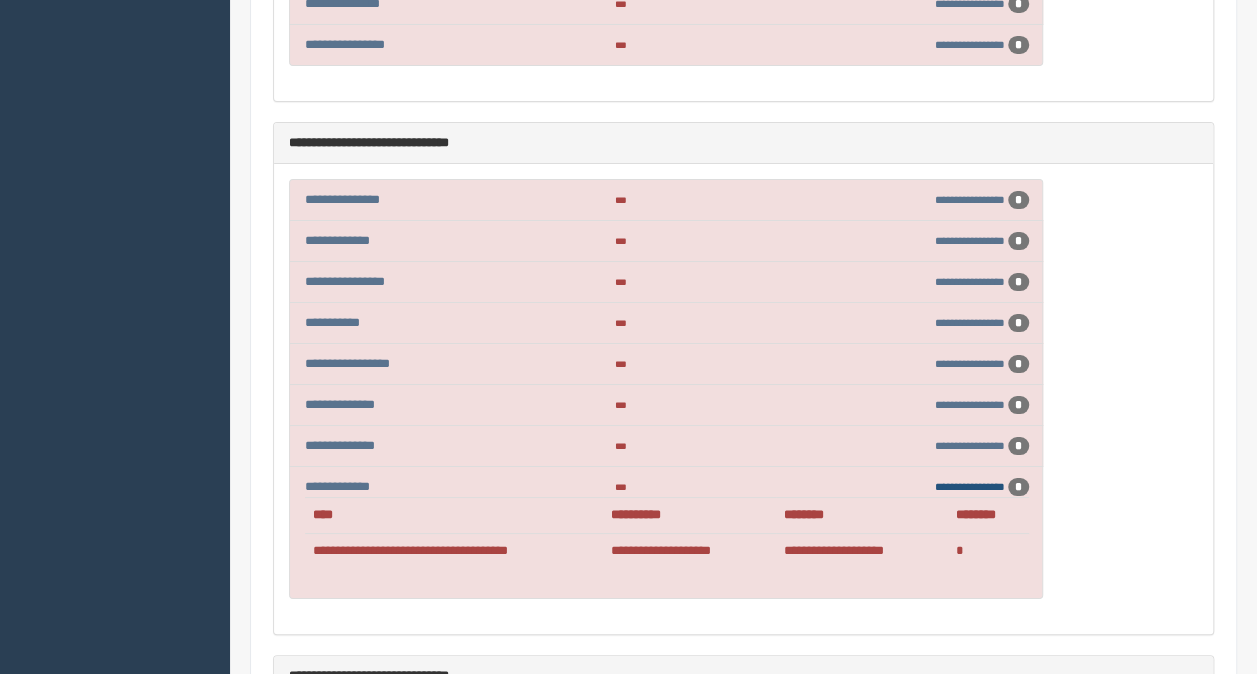 click on "**********" at bounding box center [970, 486] 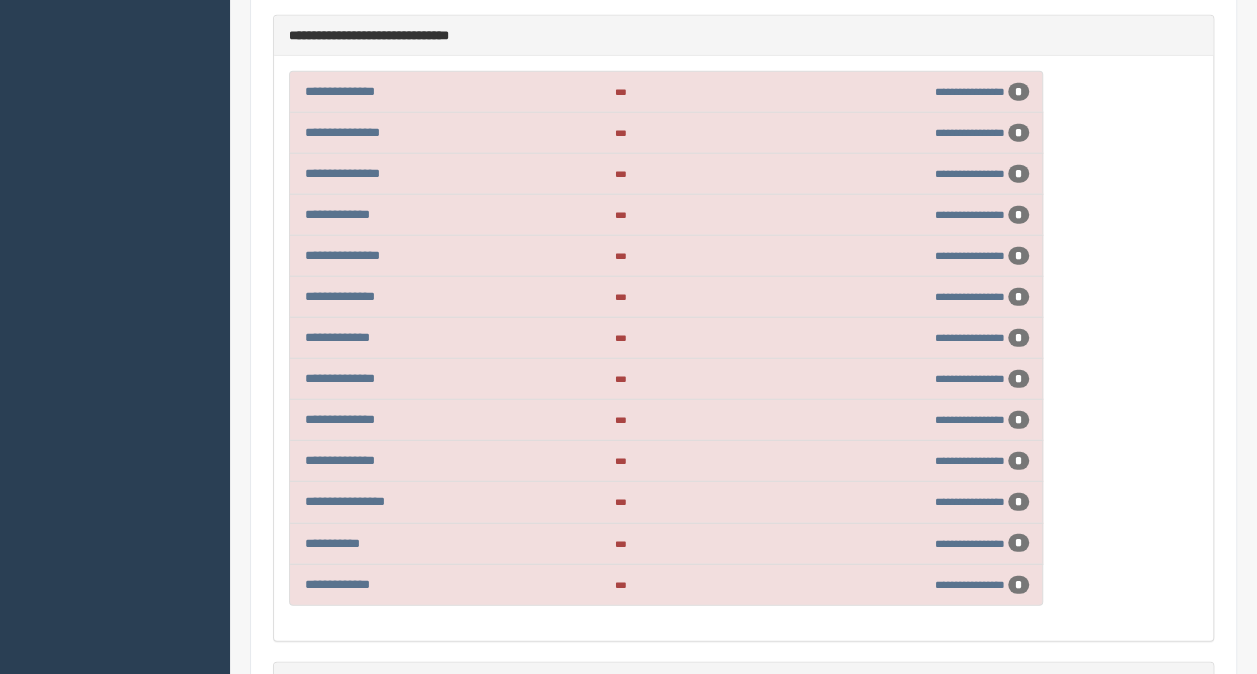 scroll, scrollTop: 6368, scrollLeft: 0, axis: vertical 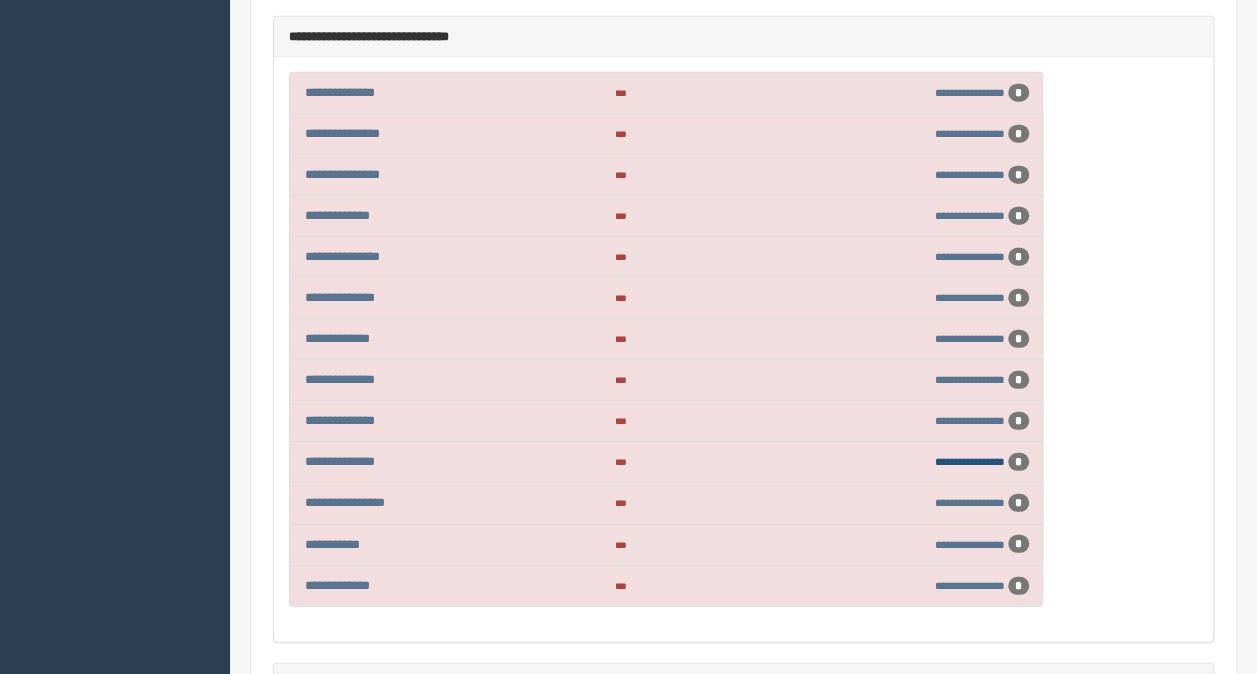 click on "**********" at bounding box center [970, 461] 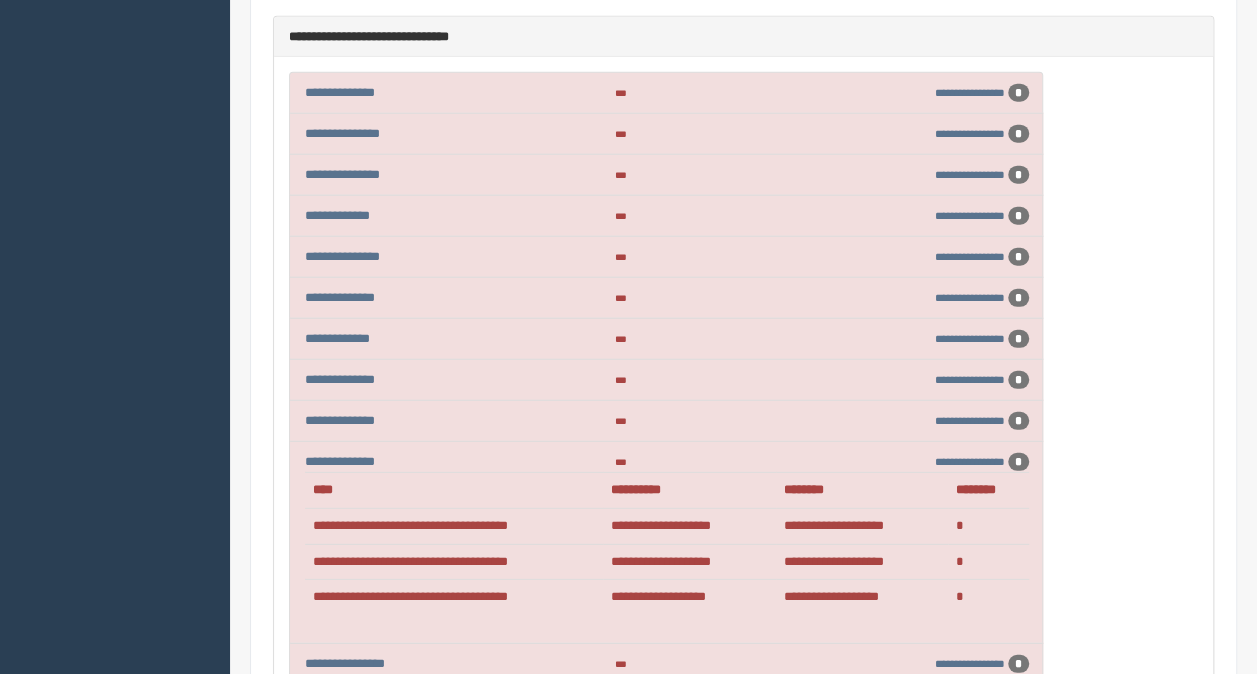 click on "**********" at bounding box center (454, 597) 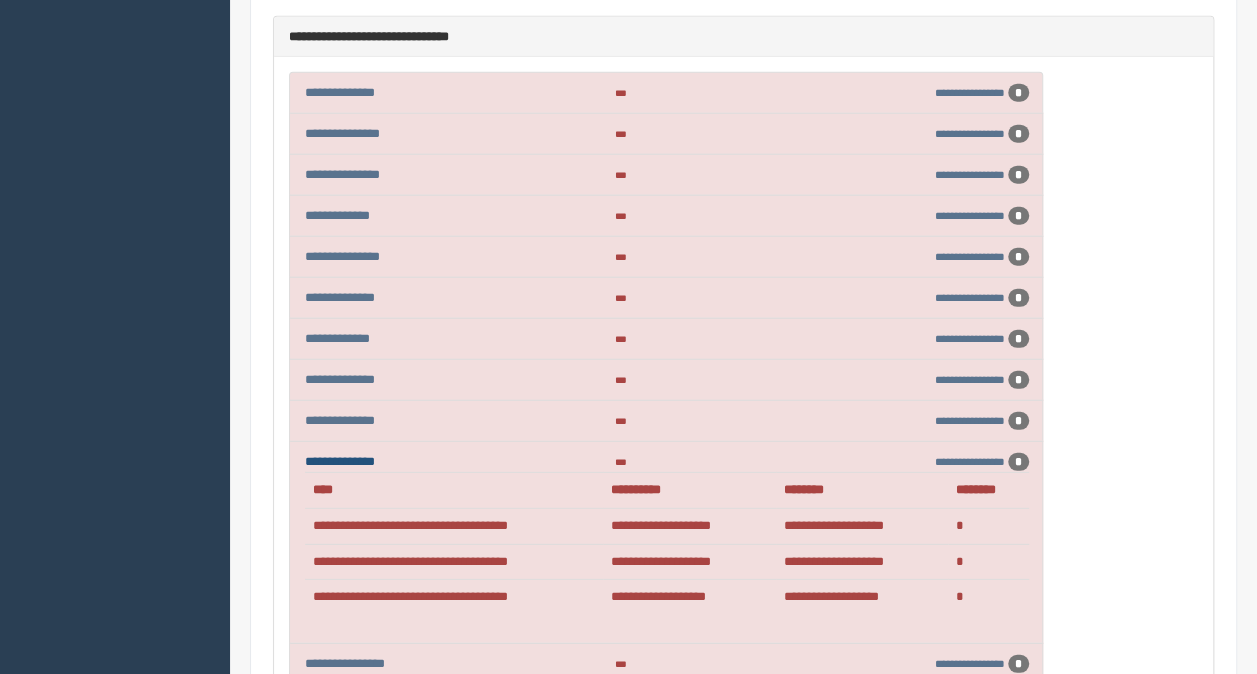 click on "**********" at bounding box center (340, 461) 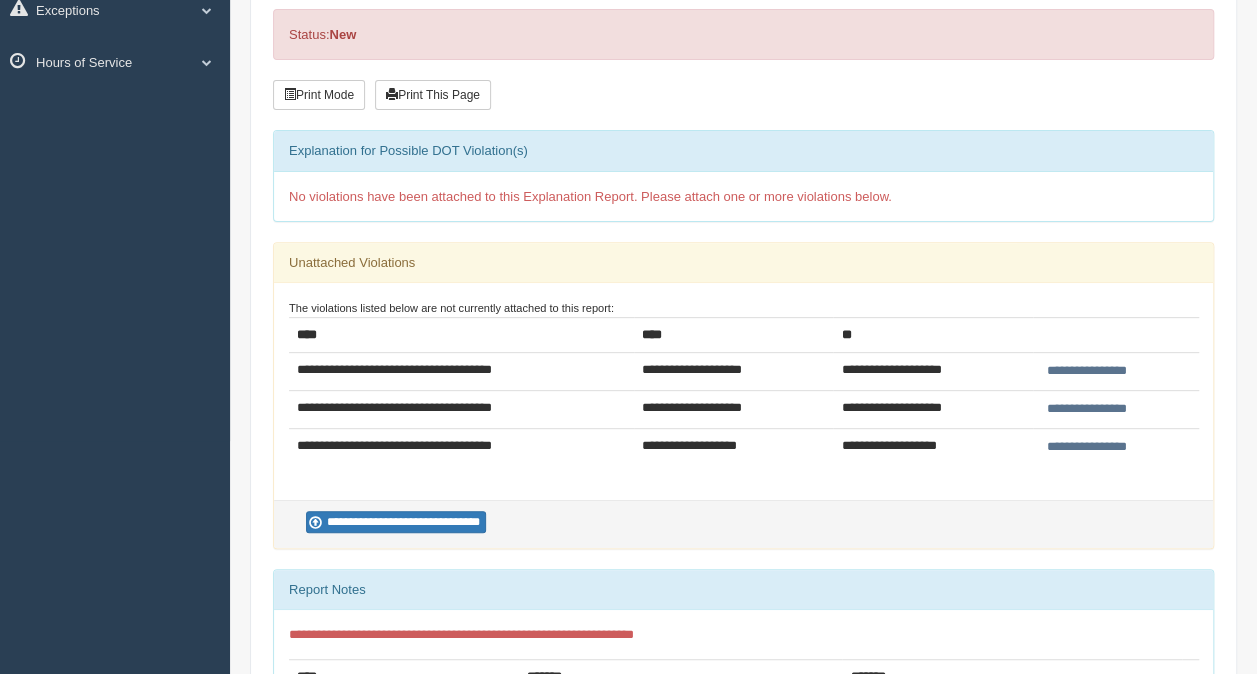 scroll, scrollTop: 373, scrollLeft: 0, axis: vertical 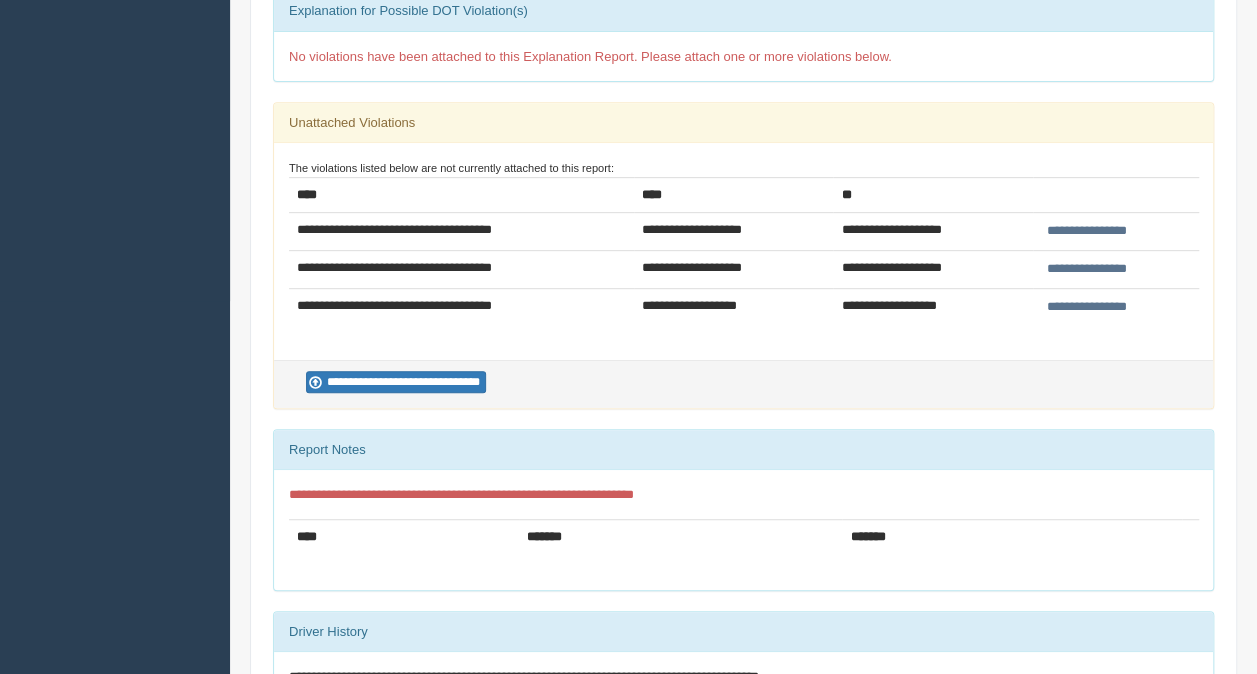 click on "**********" at bounding box center [1087, 307] 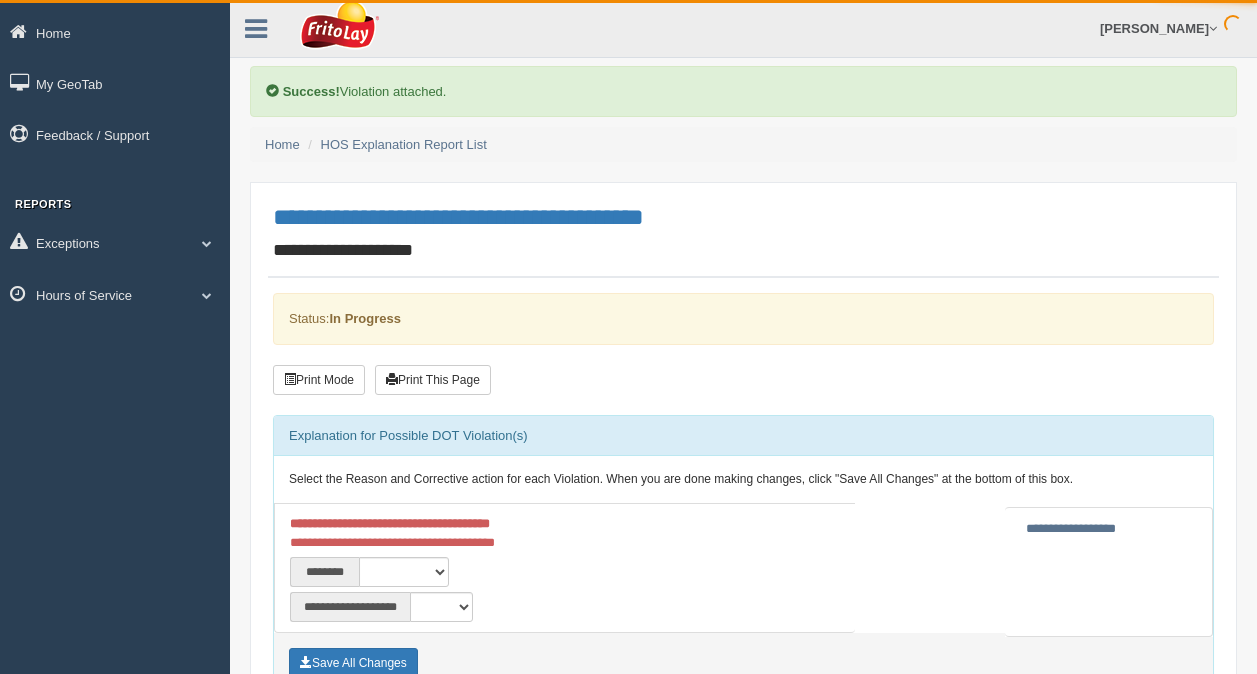 scroll, scrollTop: 0, scrollLeft: 0, axis: both 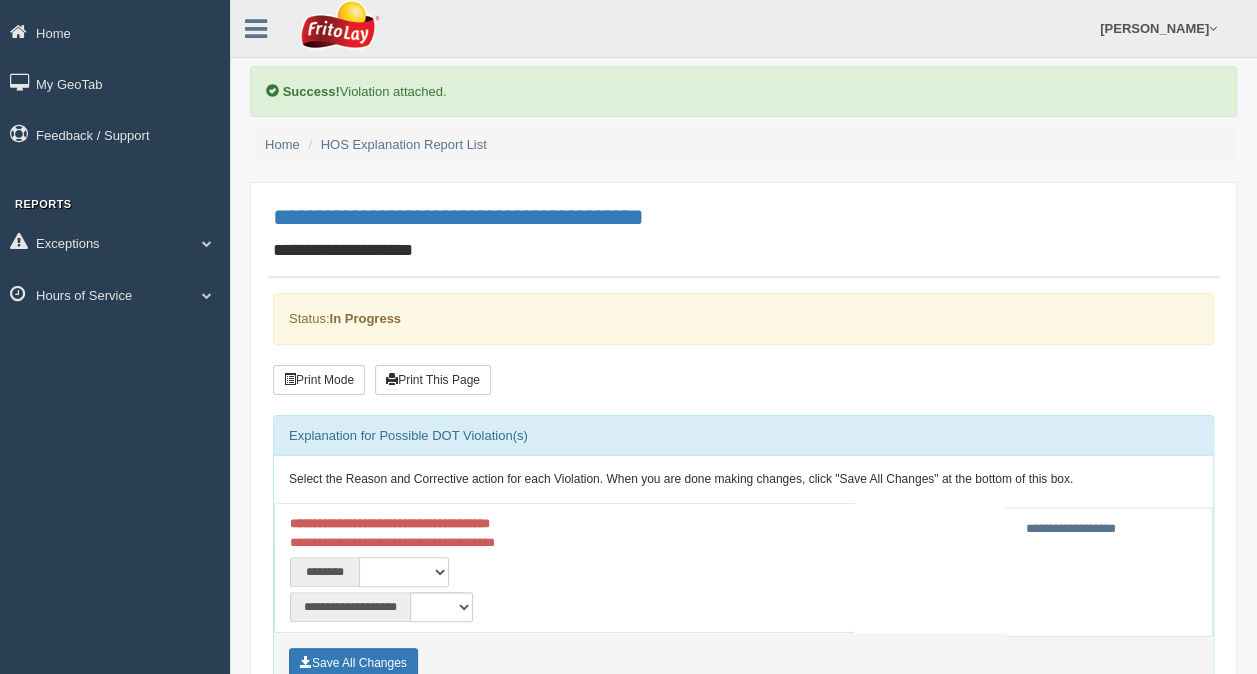 click on "**********" at bounding box center (404, 572) 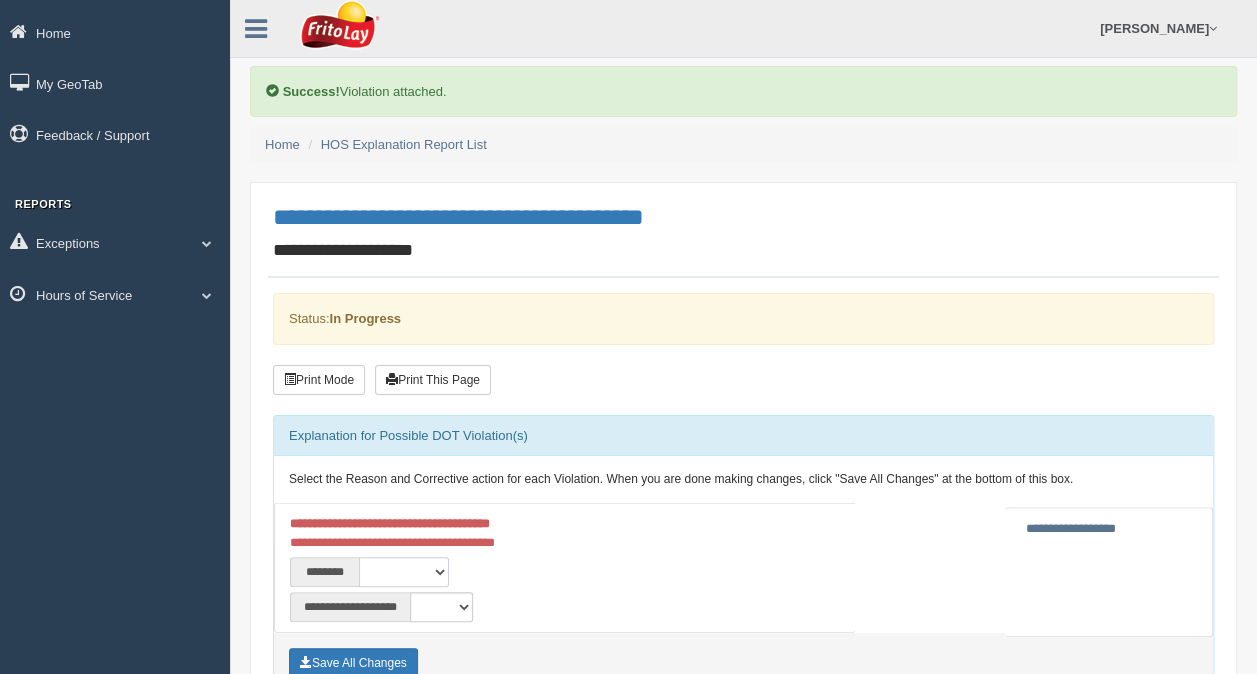 select on "****" 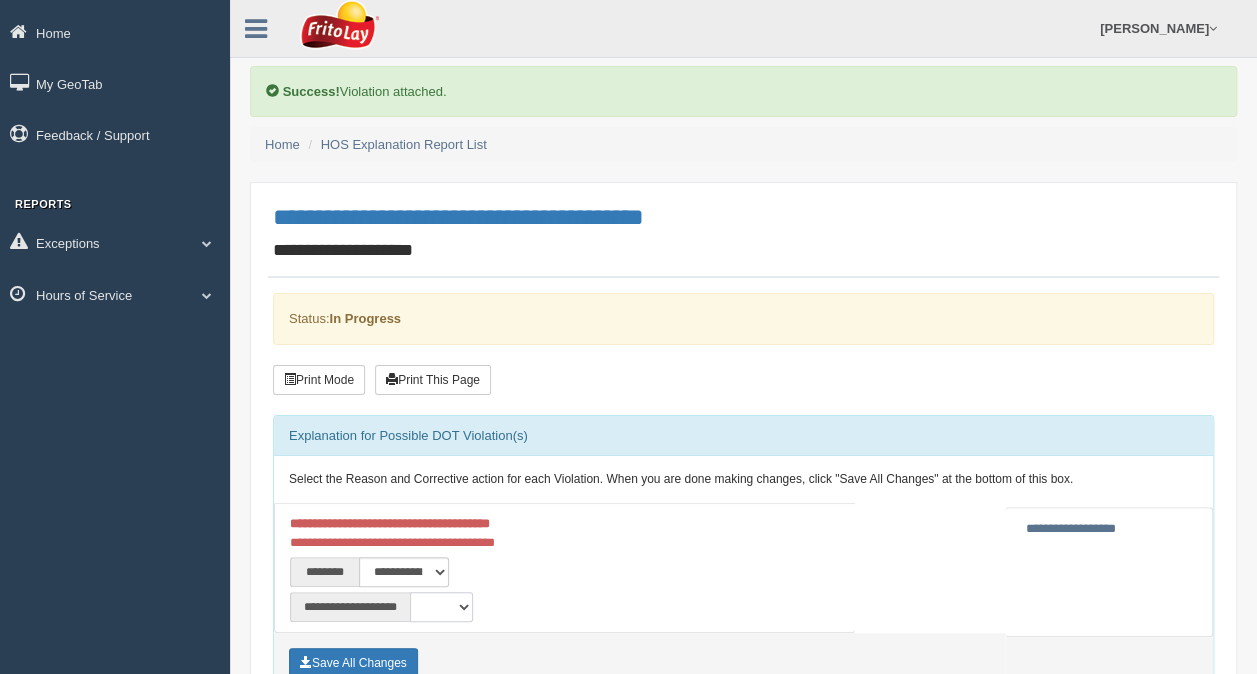 click on "**********" at bounding box center (441, 607) 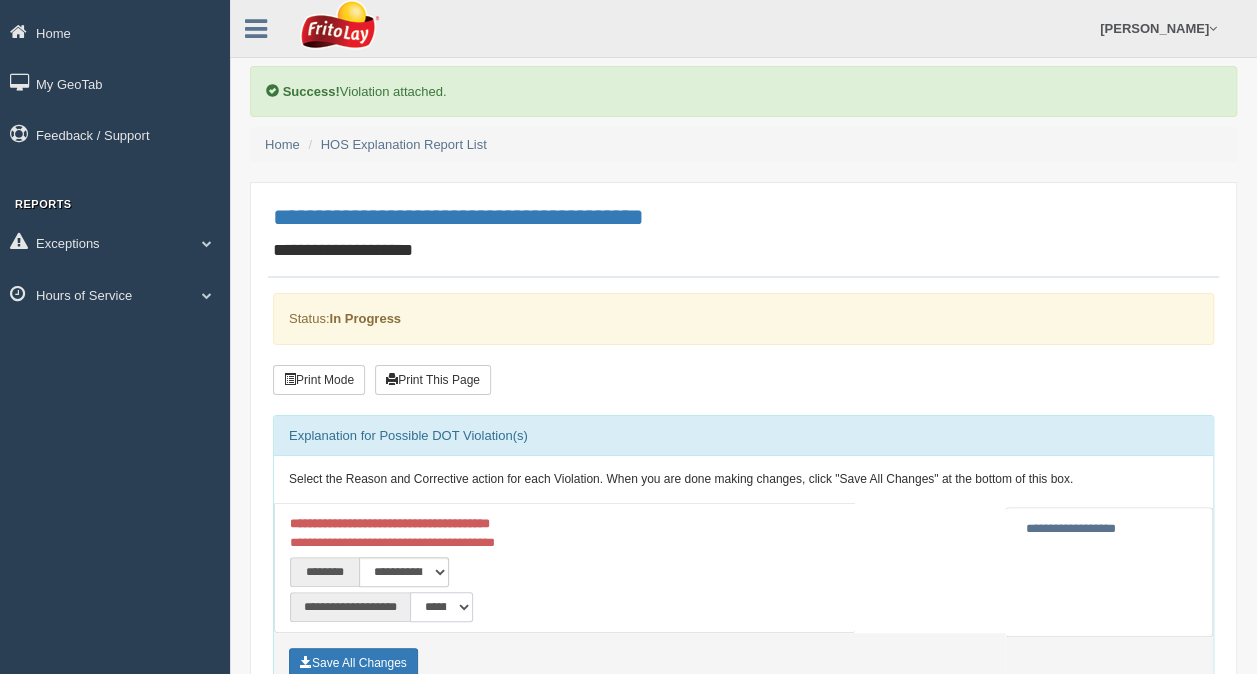 click on "**********" at bounding box center [441, 607] 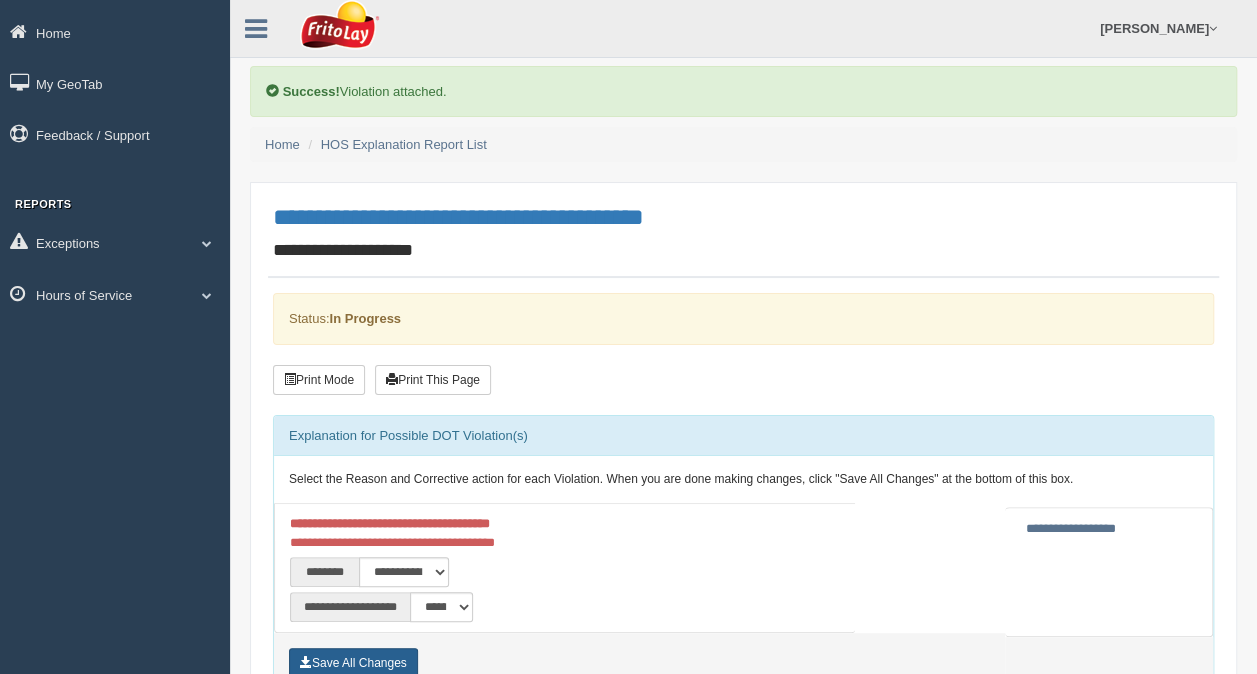 click on "Save All Changes" at bounding box center (353, 663) 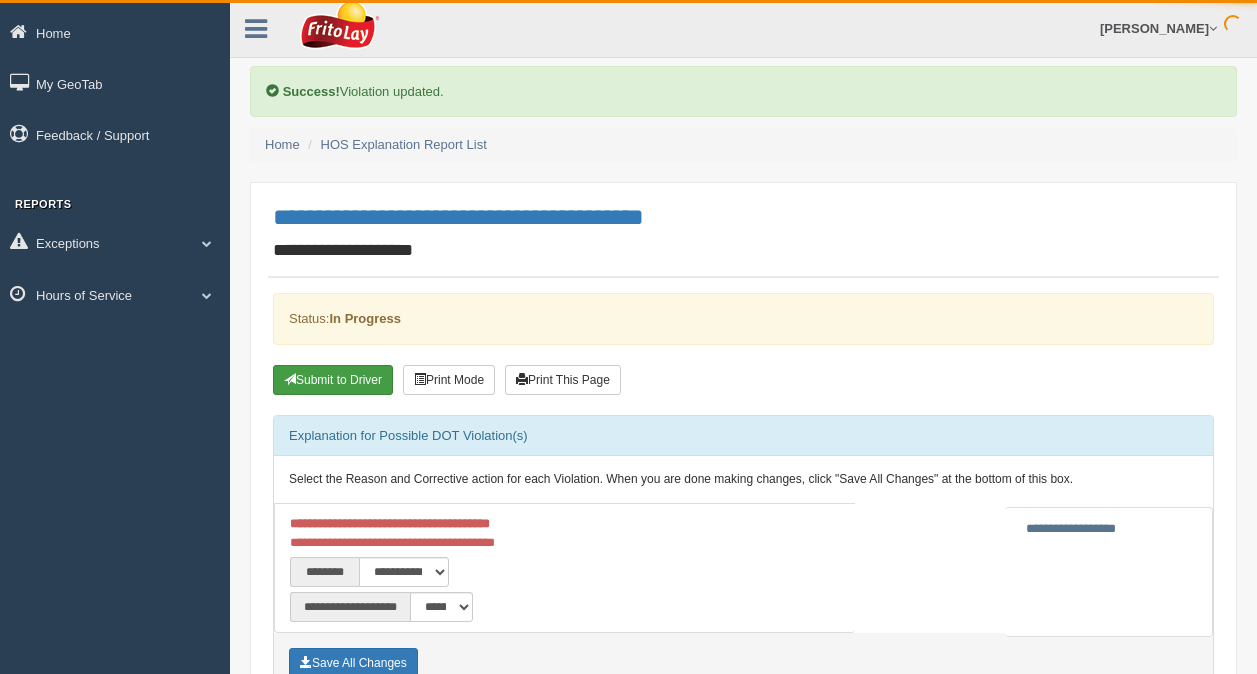scroll, scrollTop: 0, scrollLeft: 0, axis: both 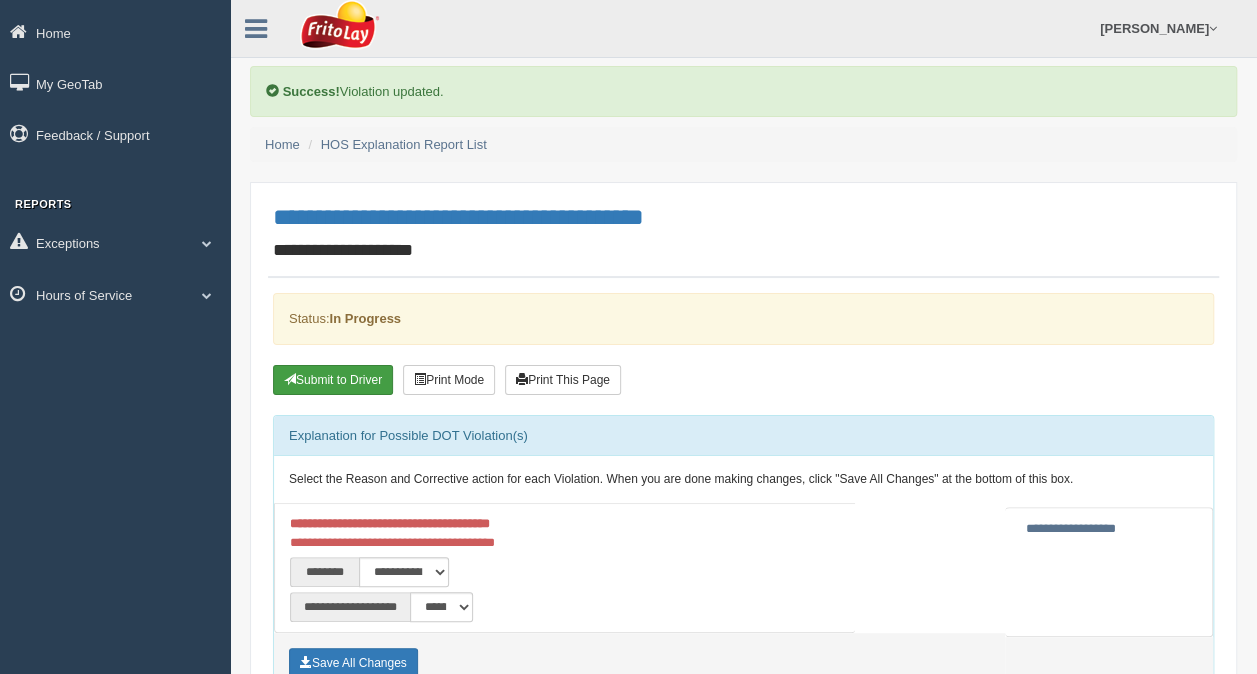 click on "Submit to Driver" at bounding box center (333, 380) 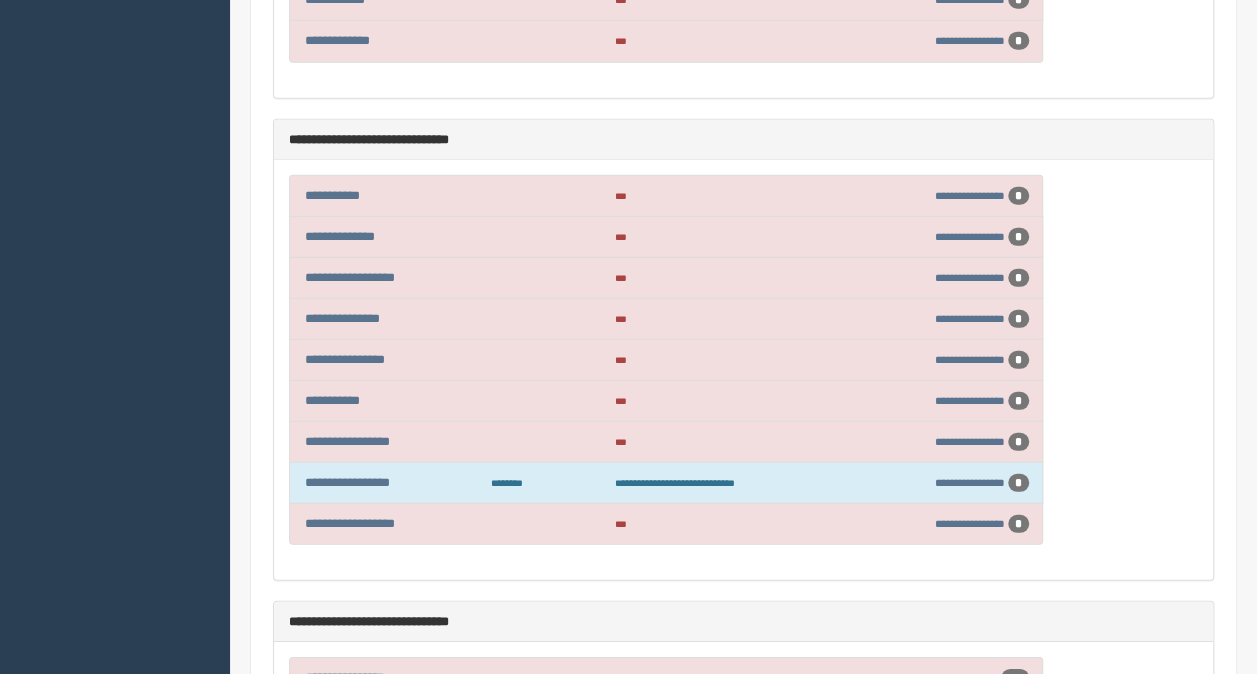 scroll, scrollTop: 2665, scrollLeft: 0, axis: vertical 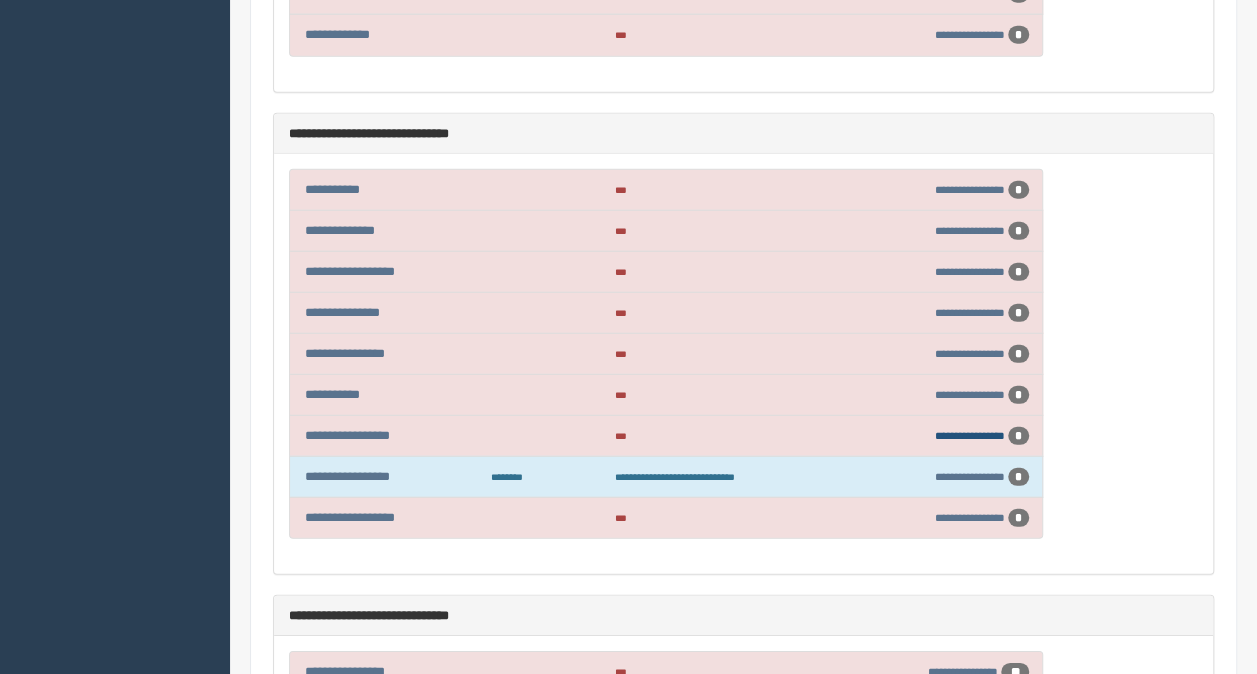 click on "**********" at bounding box center [970, 435] 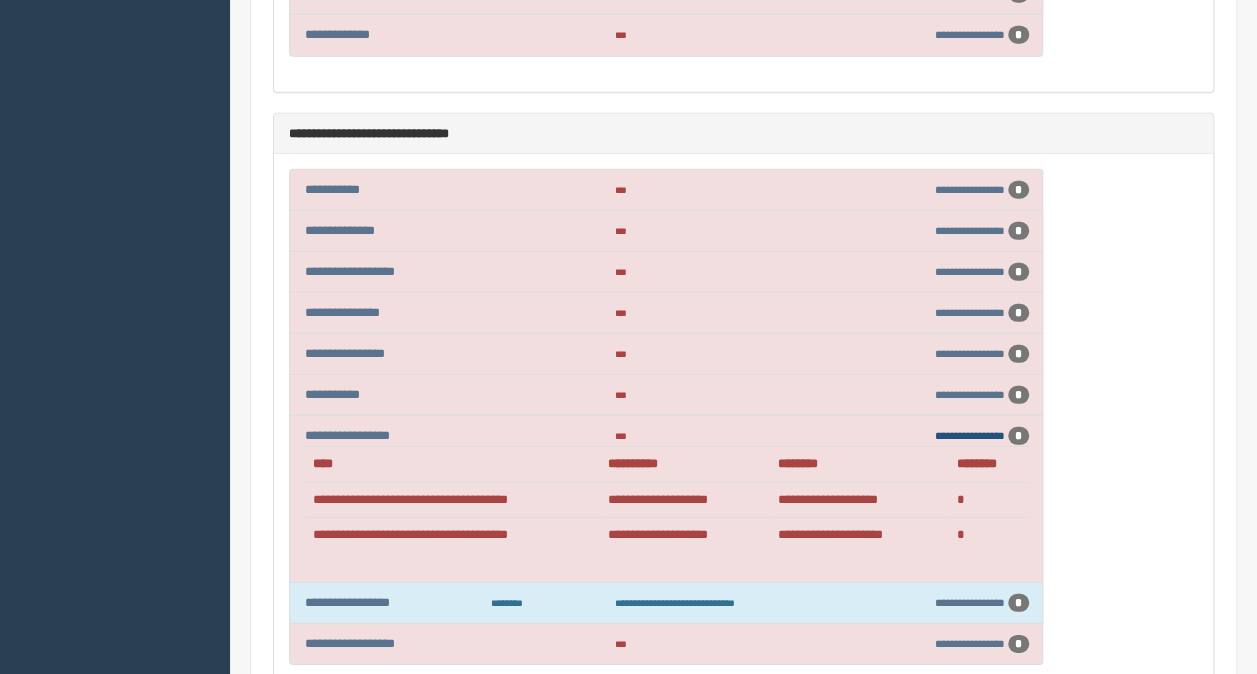 click on "**********" at bounding box center [970, 435] 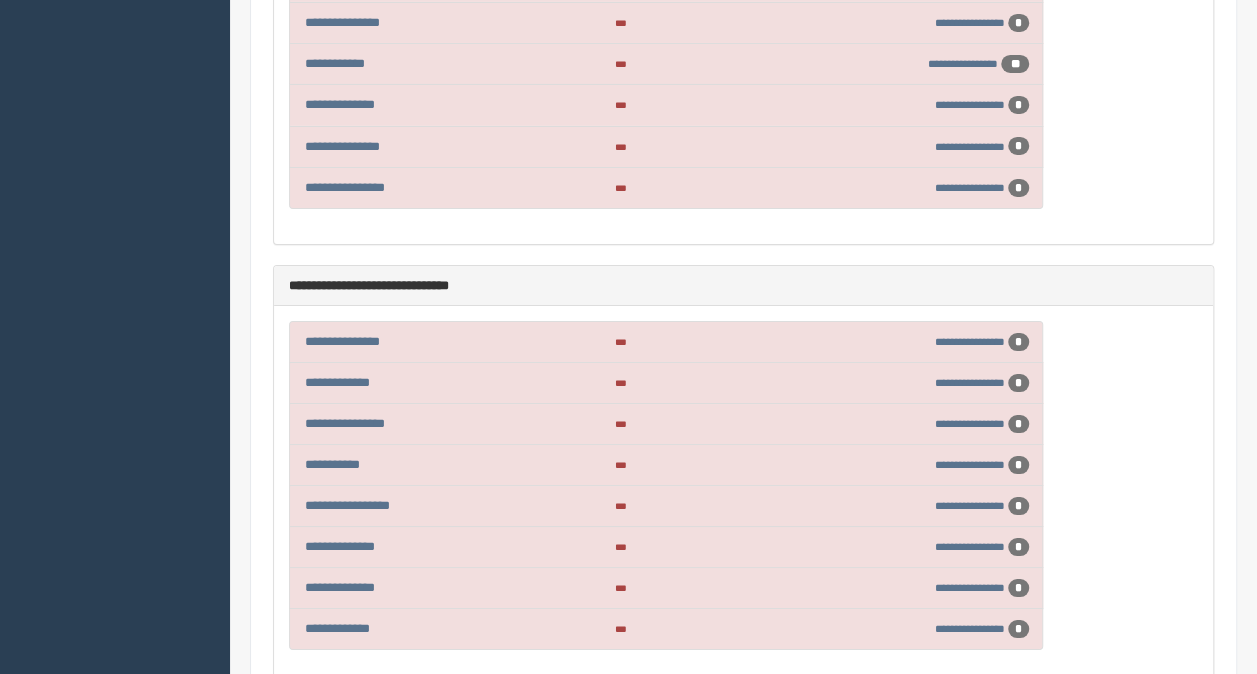 scroll, scrollTop: 7435, scrollLeft: 0, axis: vertical 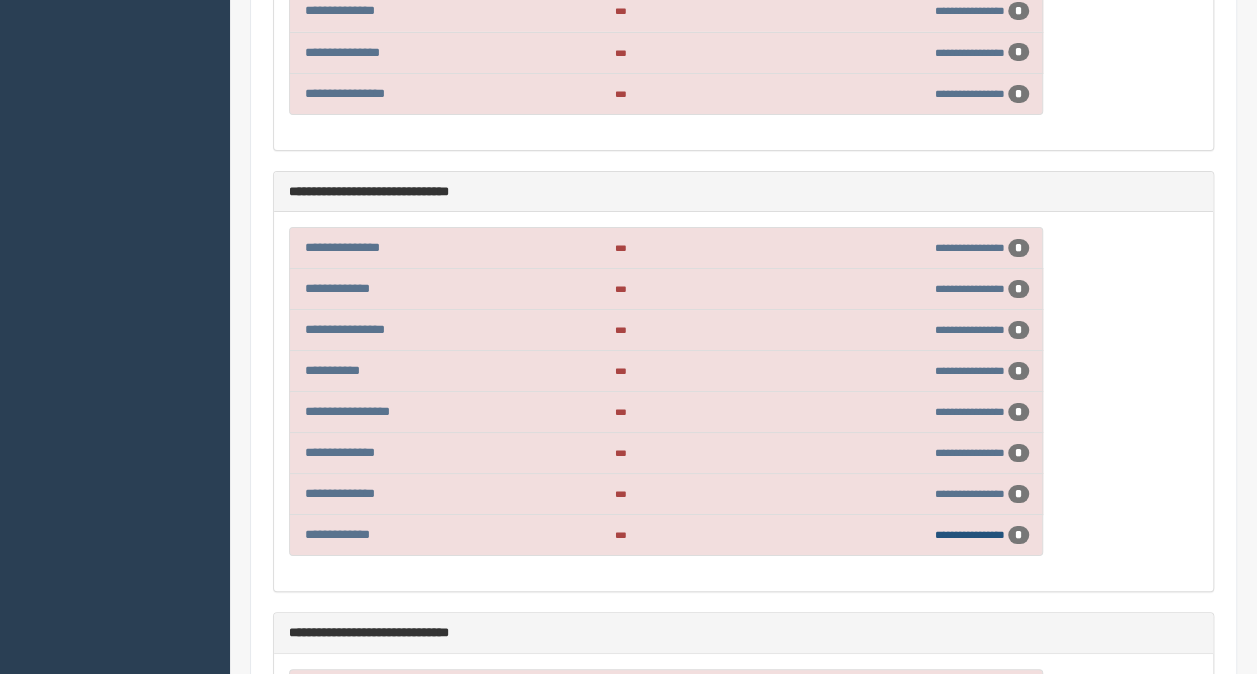 click on "**********" at bounding box center [970, 534] 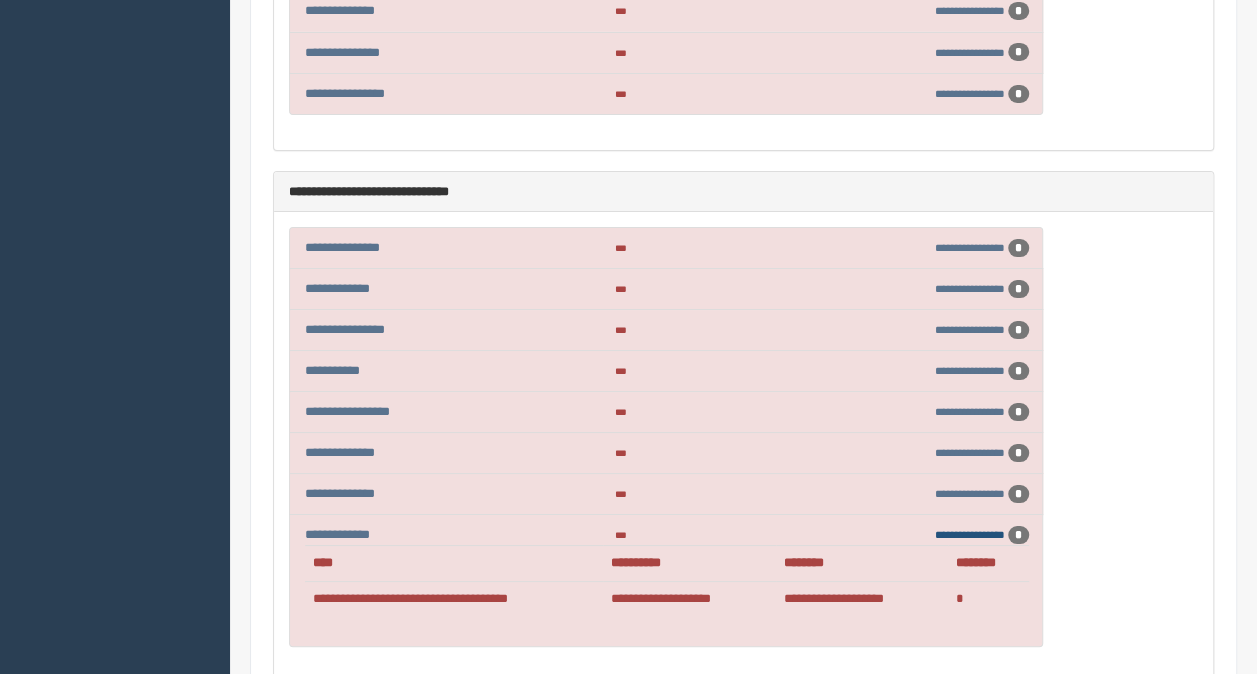 click on "**********" at bounding box center (970, 534) 